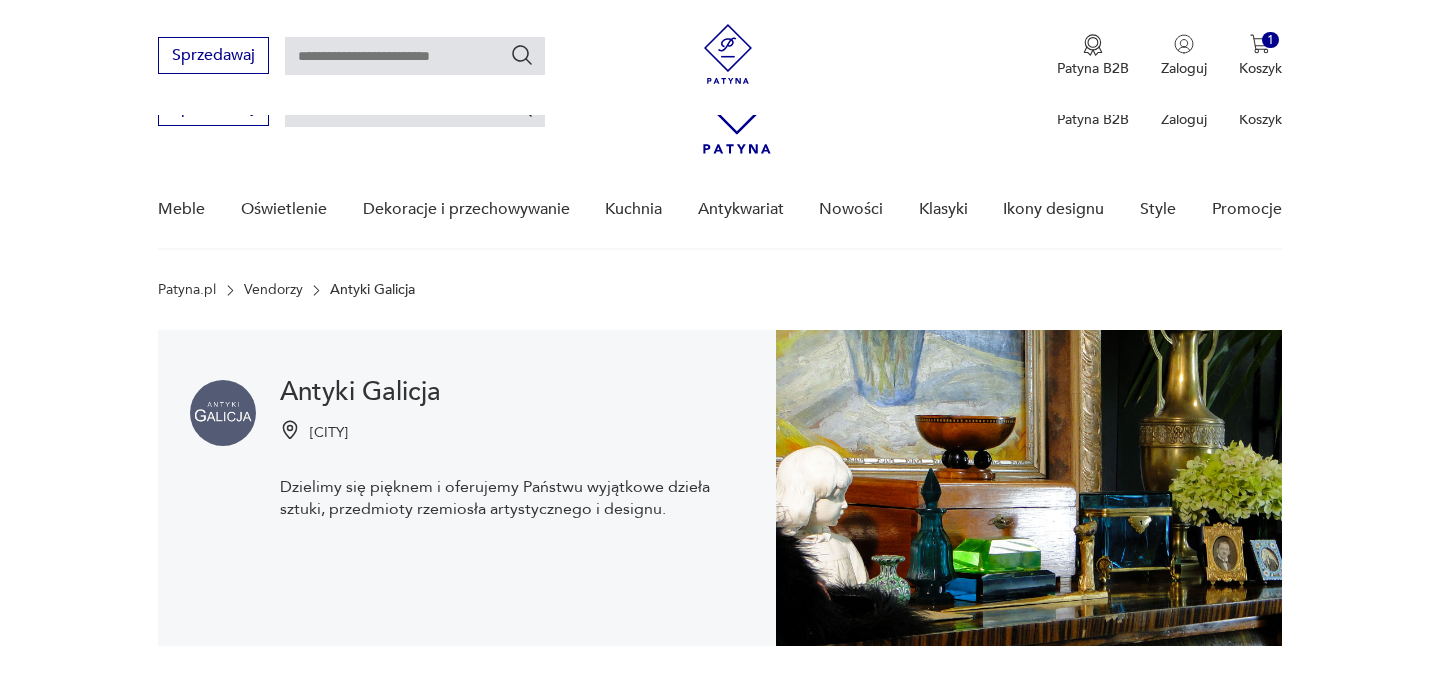 scroll, scrollTop: 411, scrollLeft: 0, axis: vertical 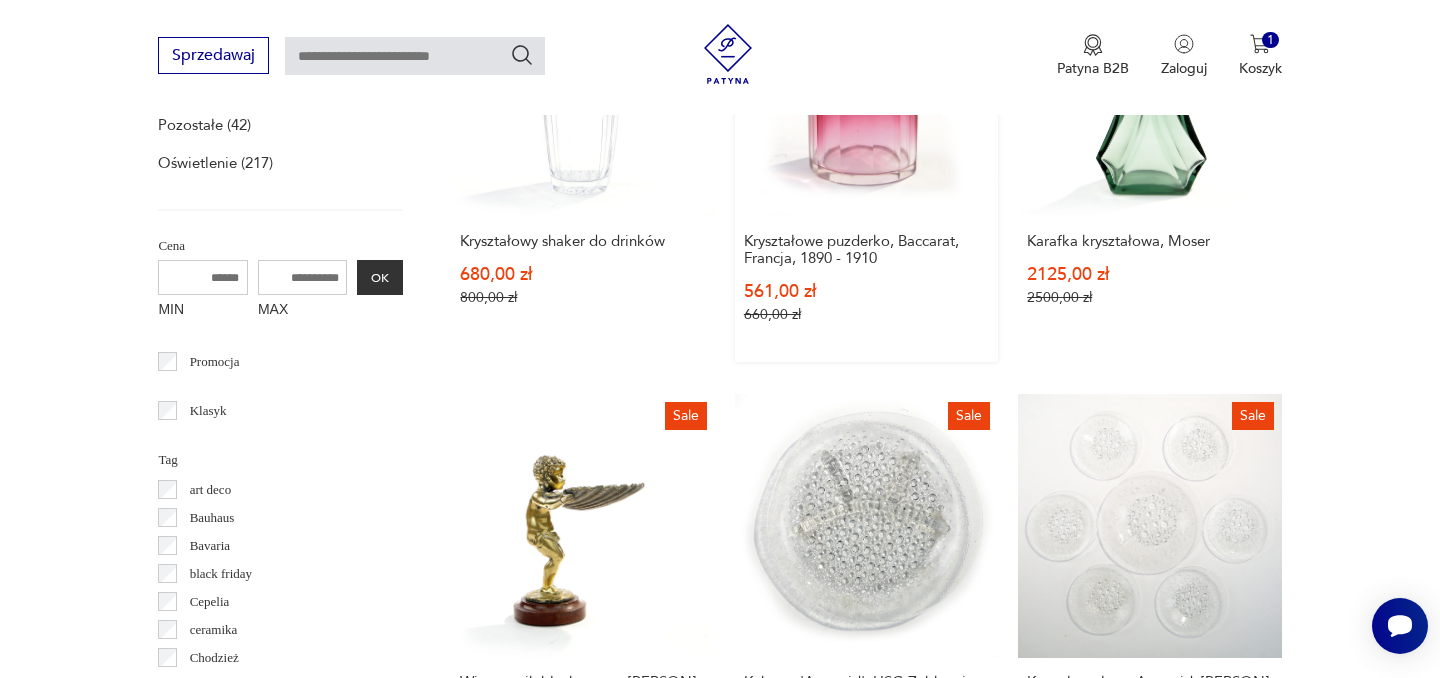 click on "Sale Kryształowe puzderko, Baccarat, Francja, 1890 - 1910 561,00 zł 660,00 zł" at bounding box center [866, 158] 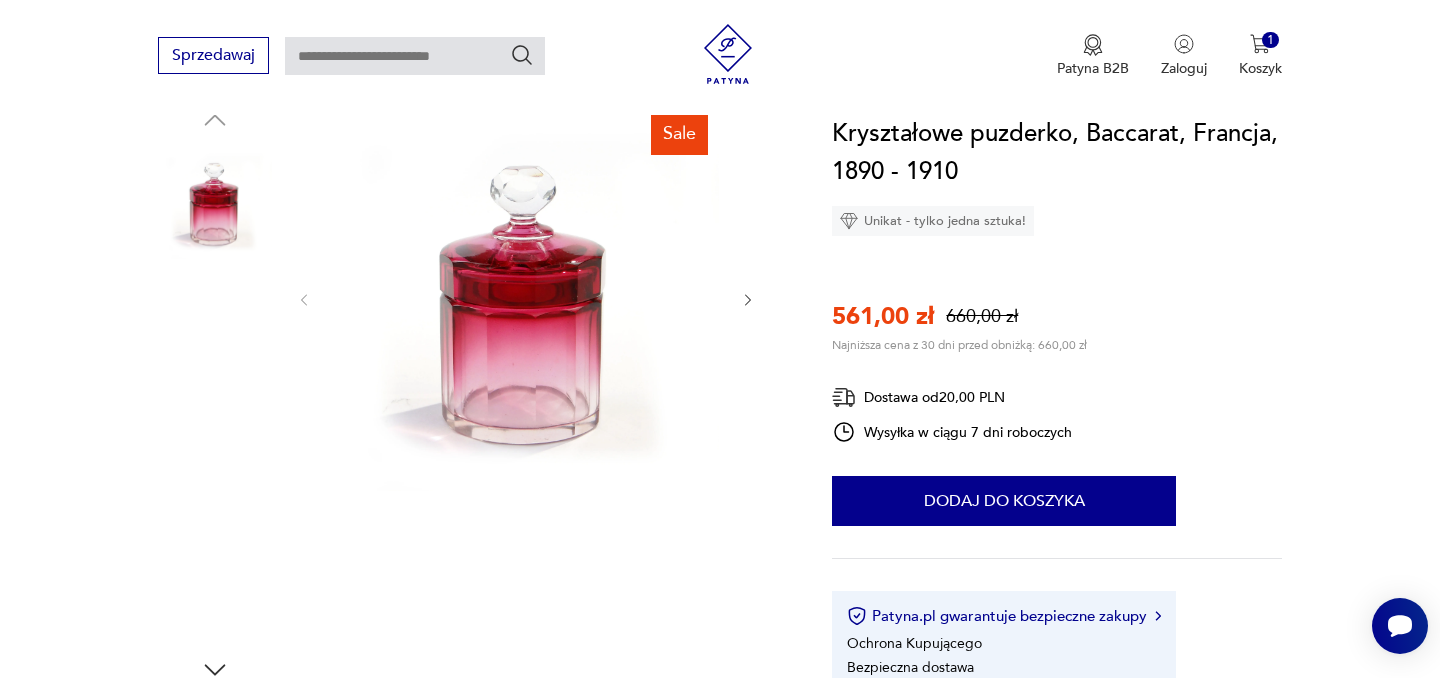 scroll, scrollTop: 223, scrollLeft: 0, axis: vertical 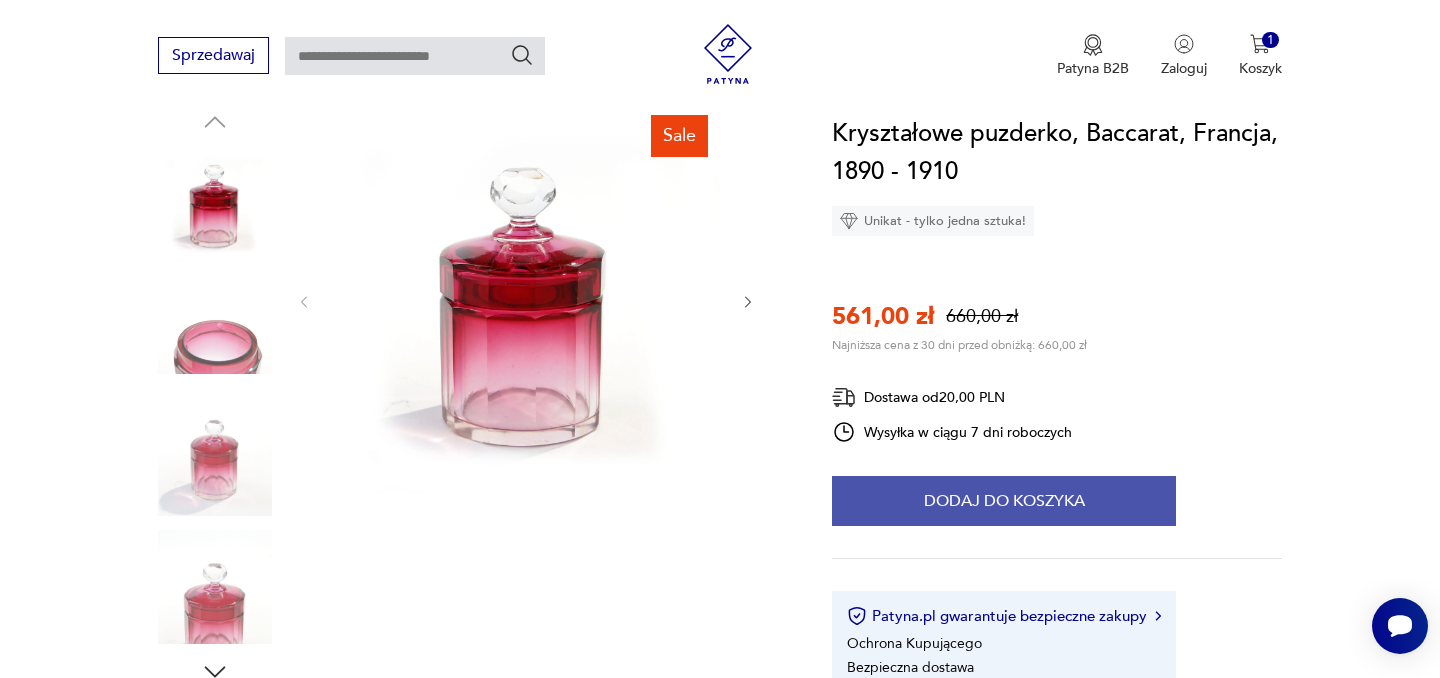 click on "Dodaj do koszyka" at bounding box center [1004, 501] 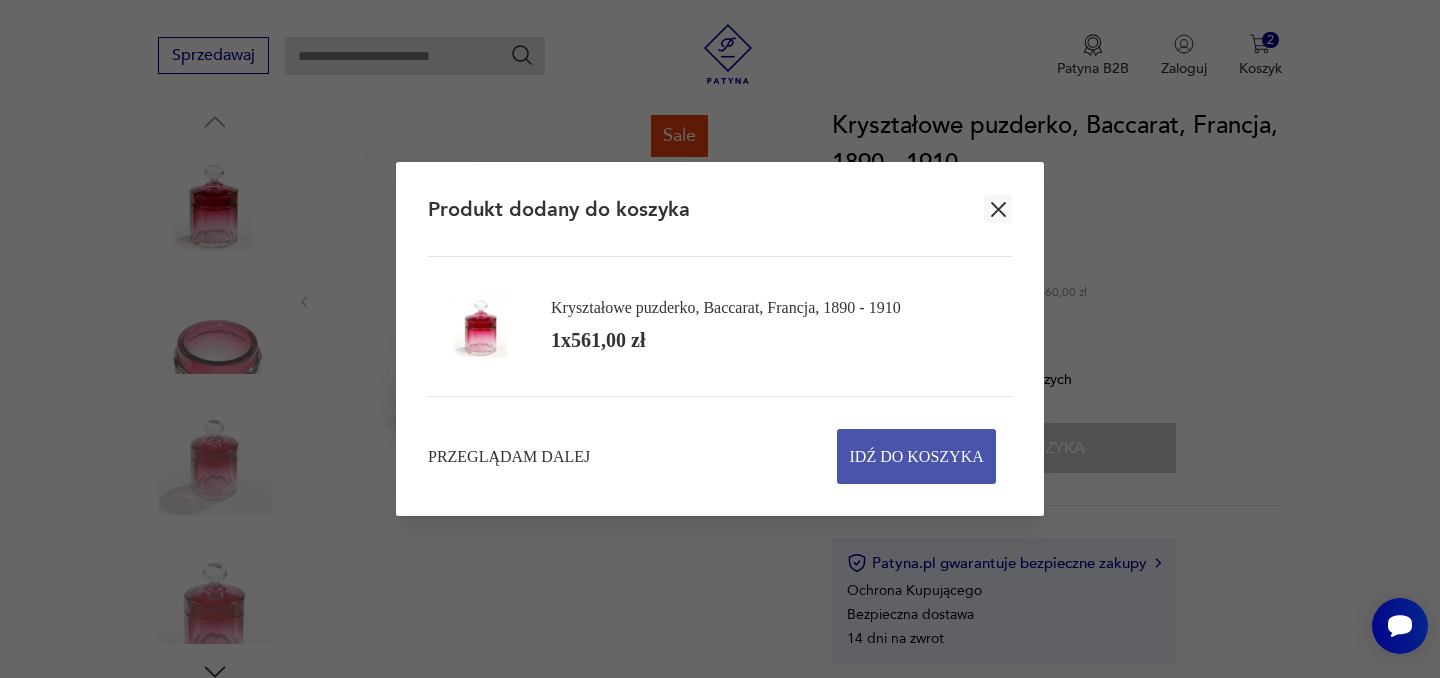click on "Idź do koszyka" at bounding box center [917, 456] 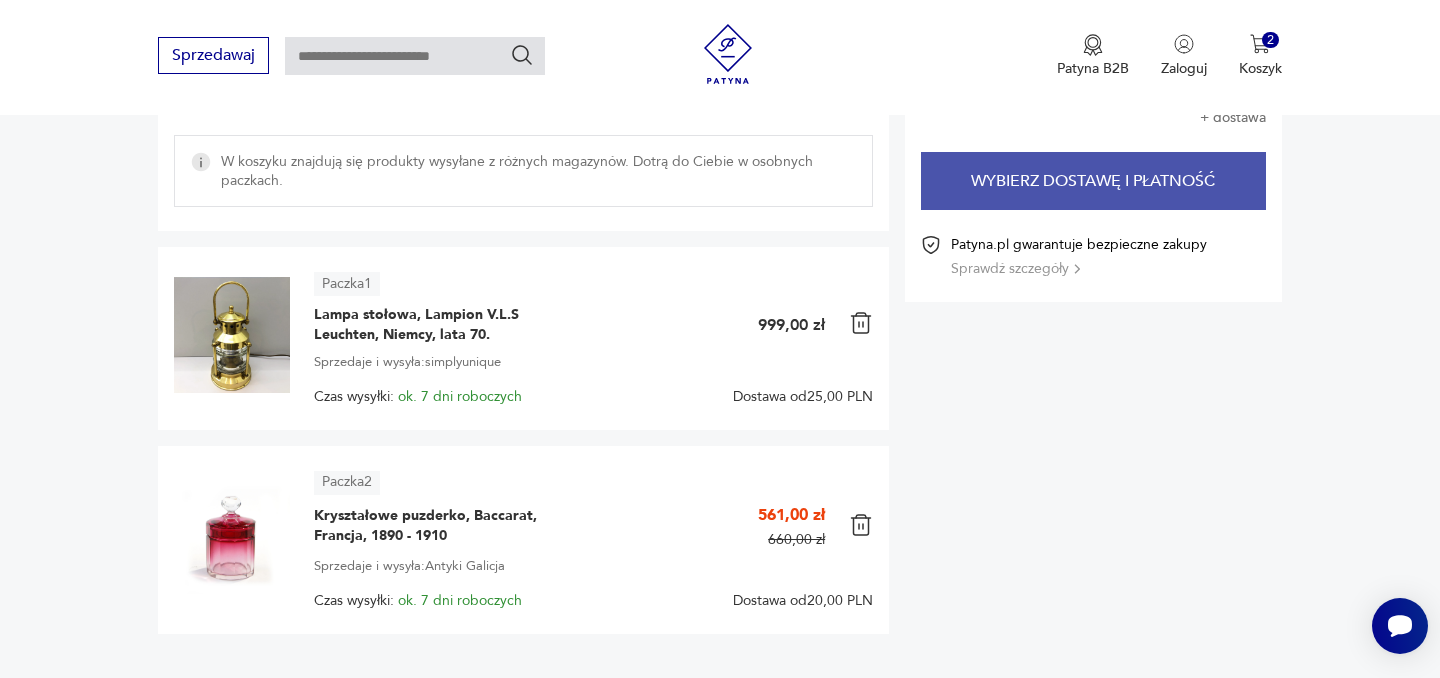 click on "Wybierz dostawę i płatność" at bounding box center [1093, 181] 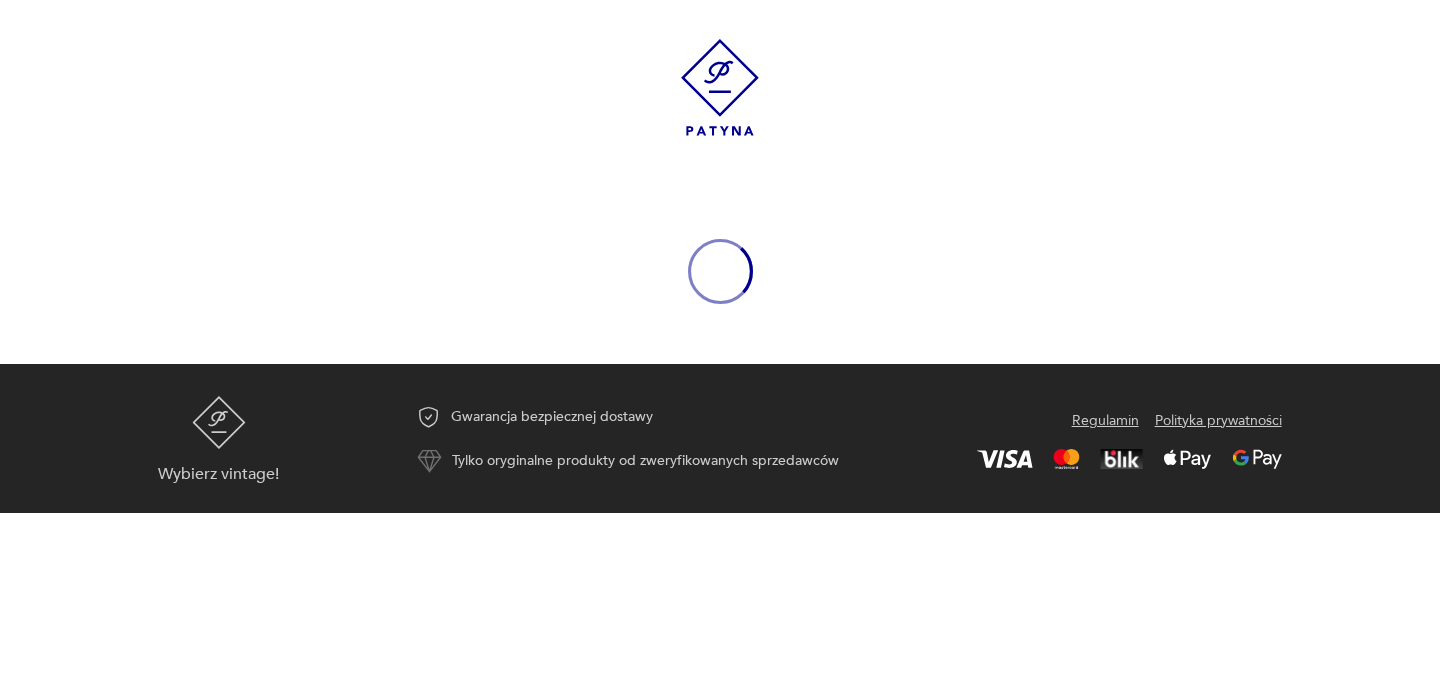 scroll, scrollTop: 0, scrollLeft: 0, axis: both 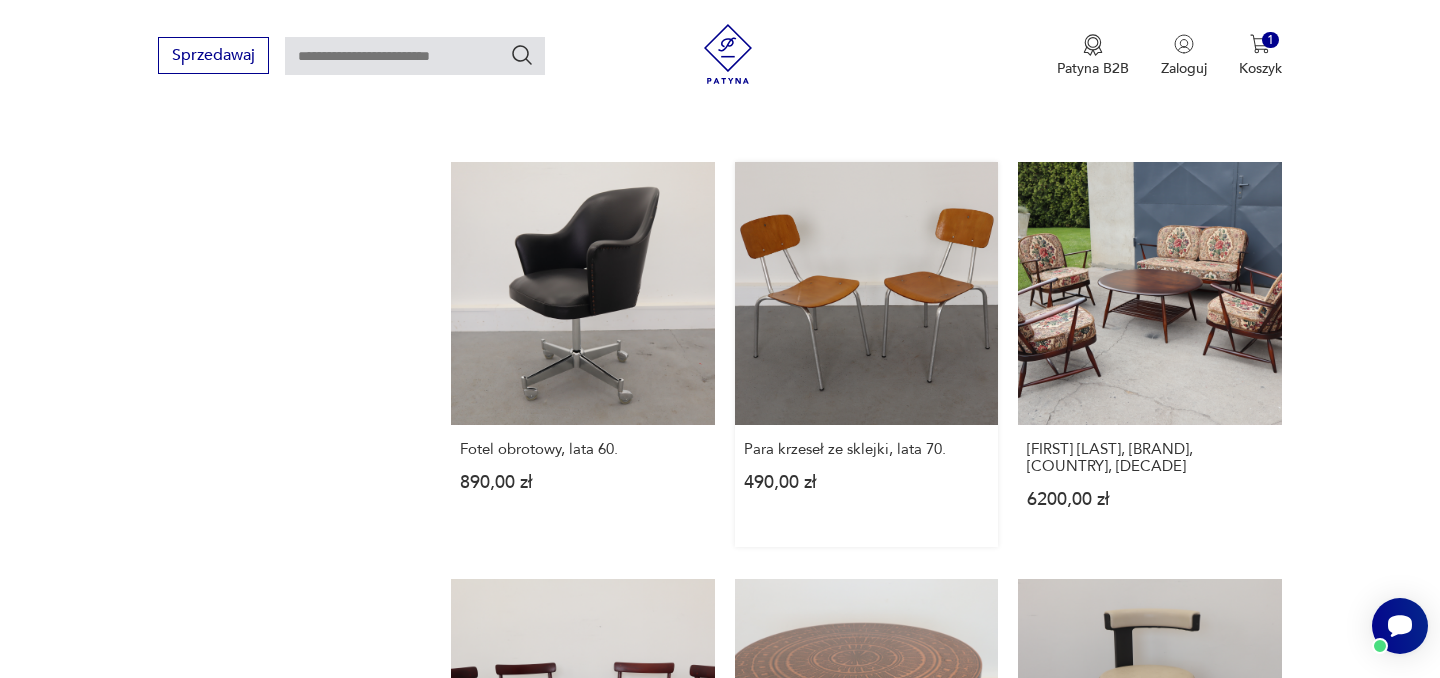 click on "[DECADE]" at bounding box center (866, 354) 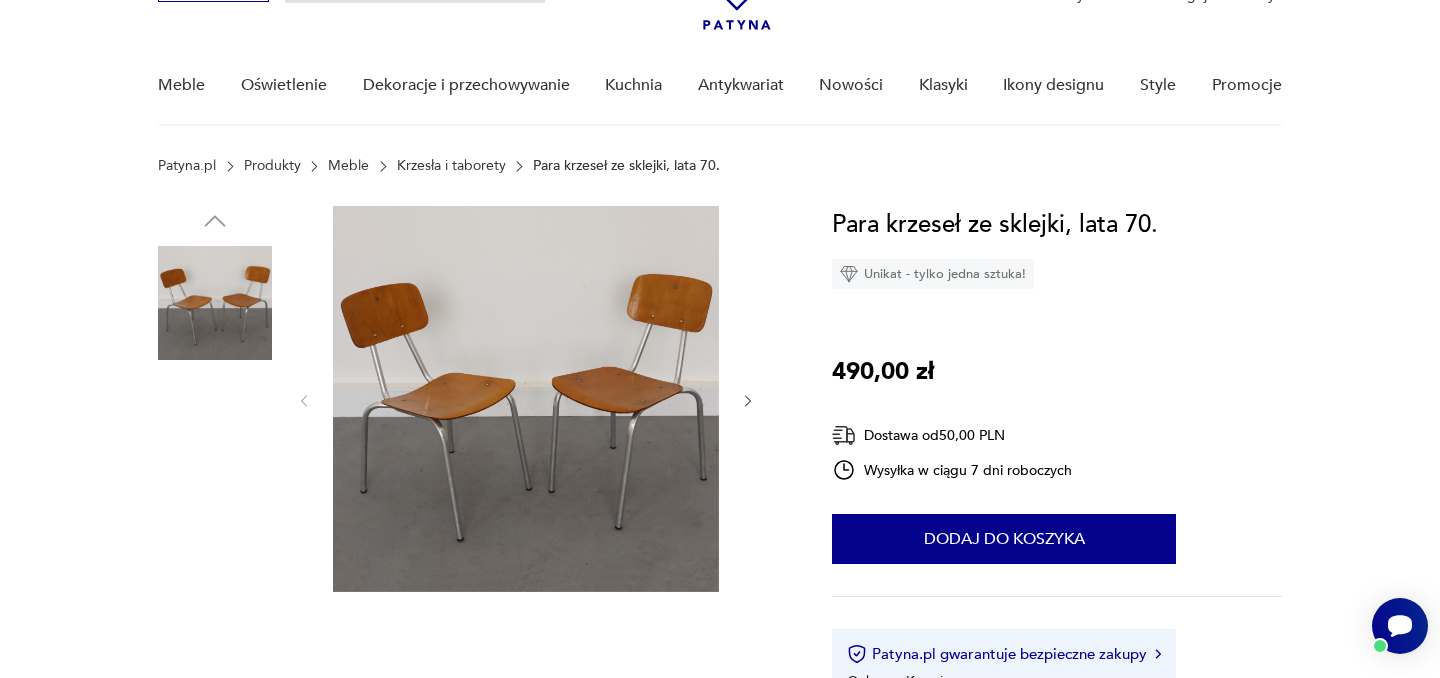 scroll, scrollTop: 125, scrollLeft: 0, axis: vertical 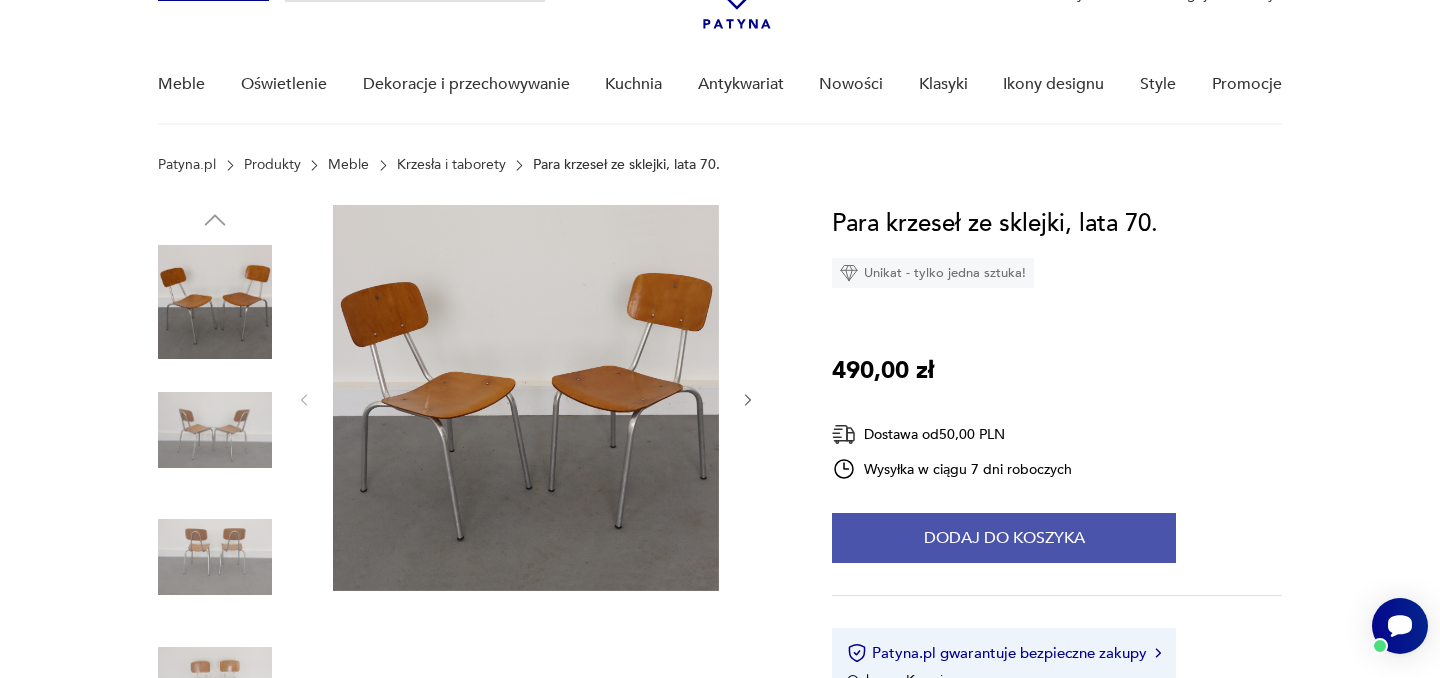 click on "Dodaj do koszyka" at bounding box center (1004, 538) 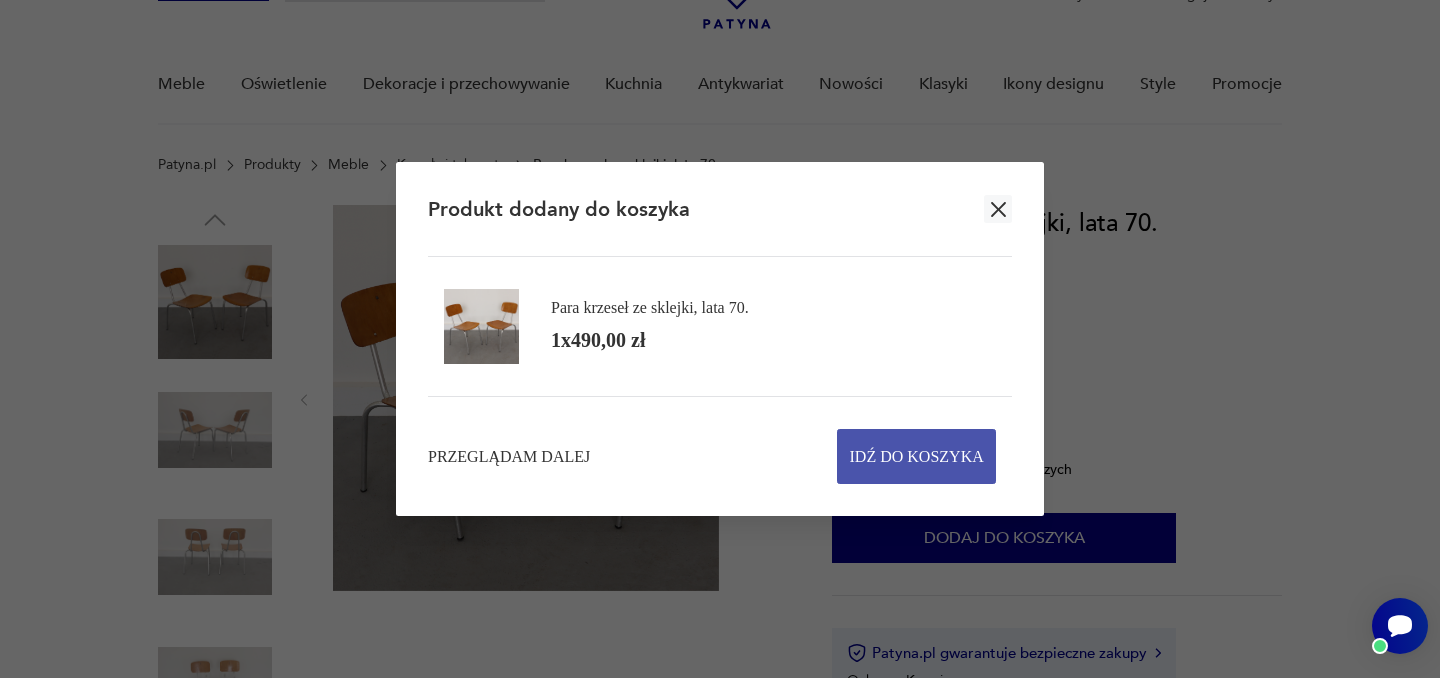 click on "Idź do koszyka" at bounding box center [917, 456] 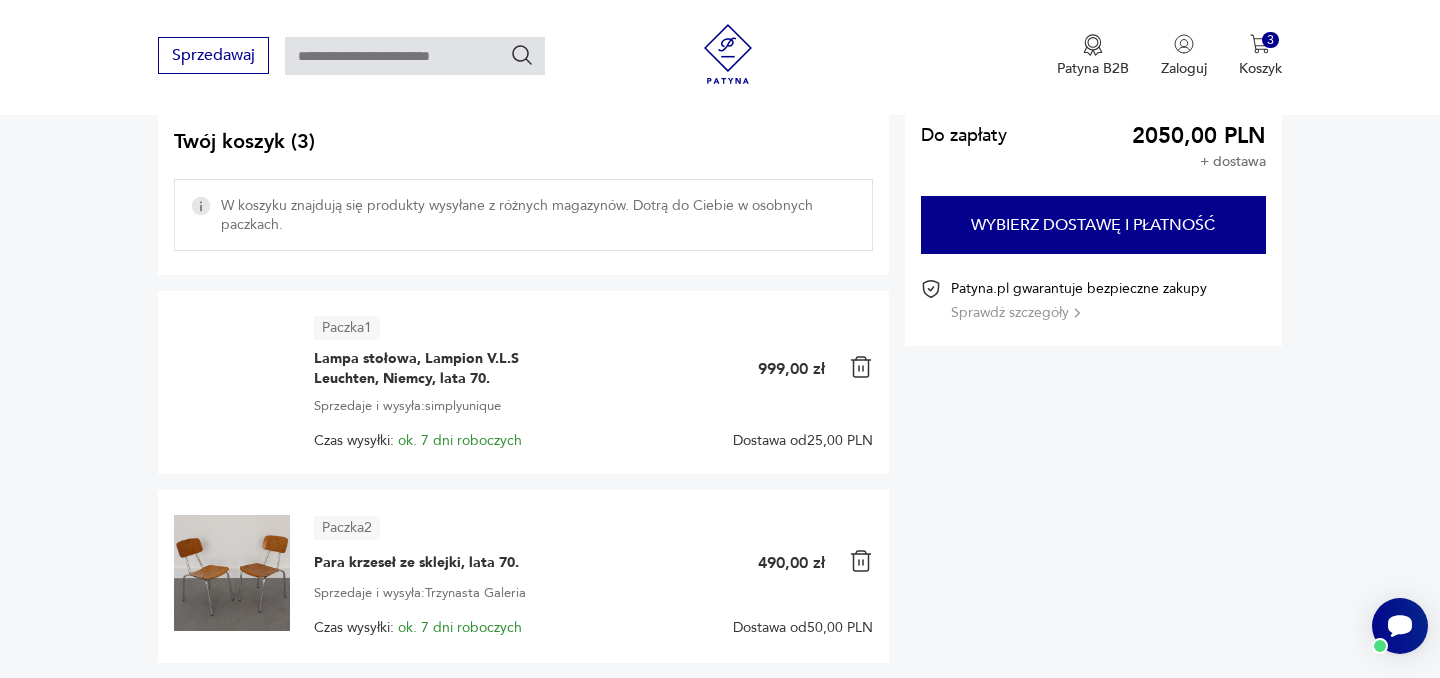 scroll, scrollTop: 177, scrollLeft: 0, axis: vertical 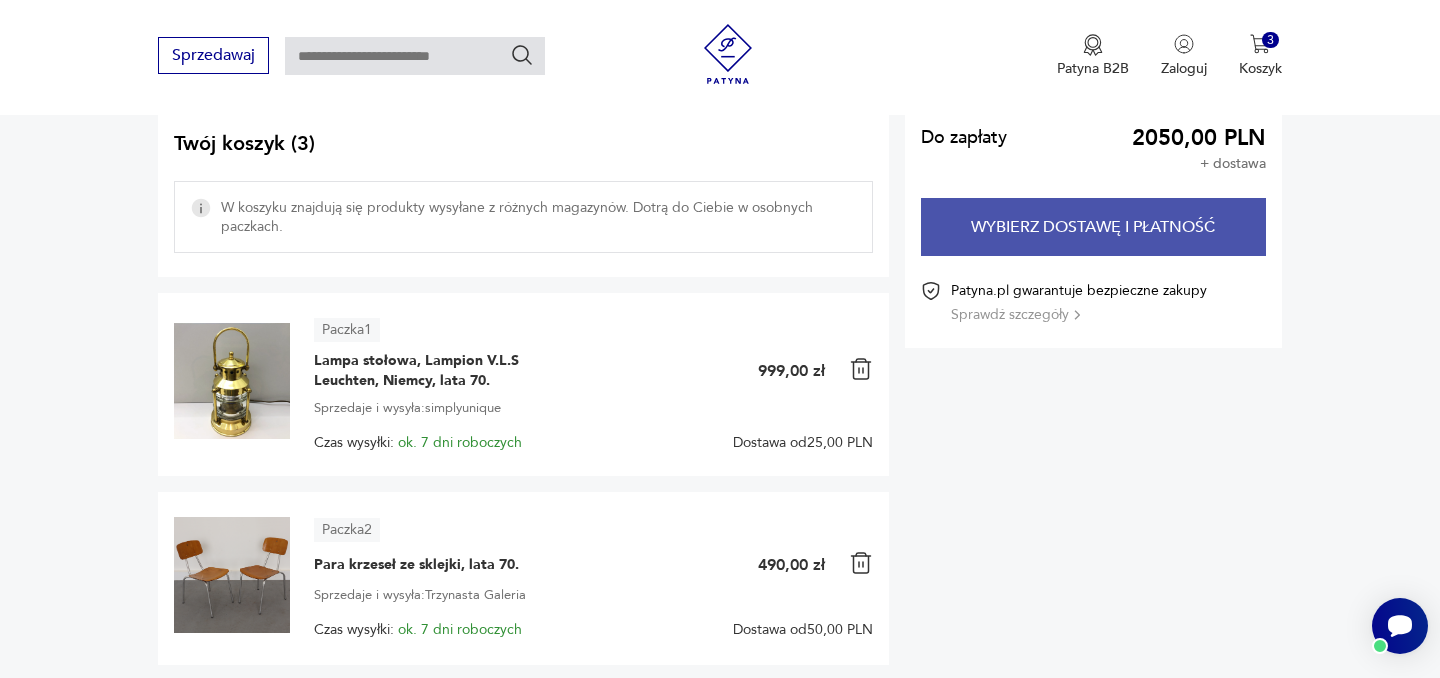 click on "Wybierz dostawę i płatność" at bounding box center (1093, 227) 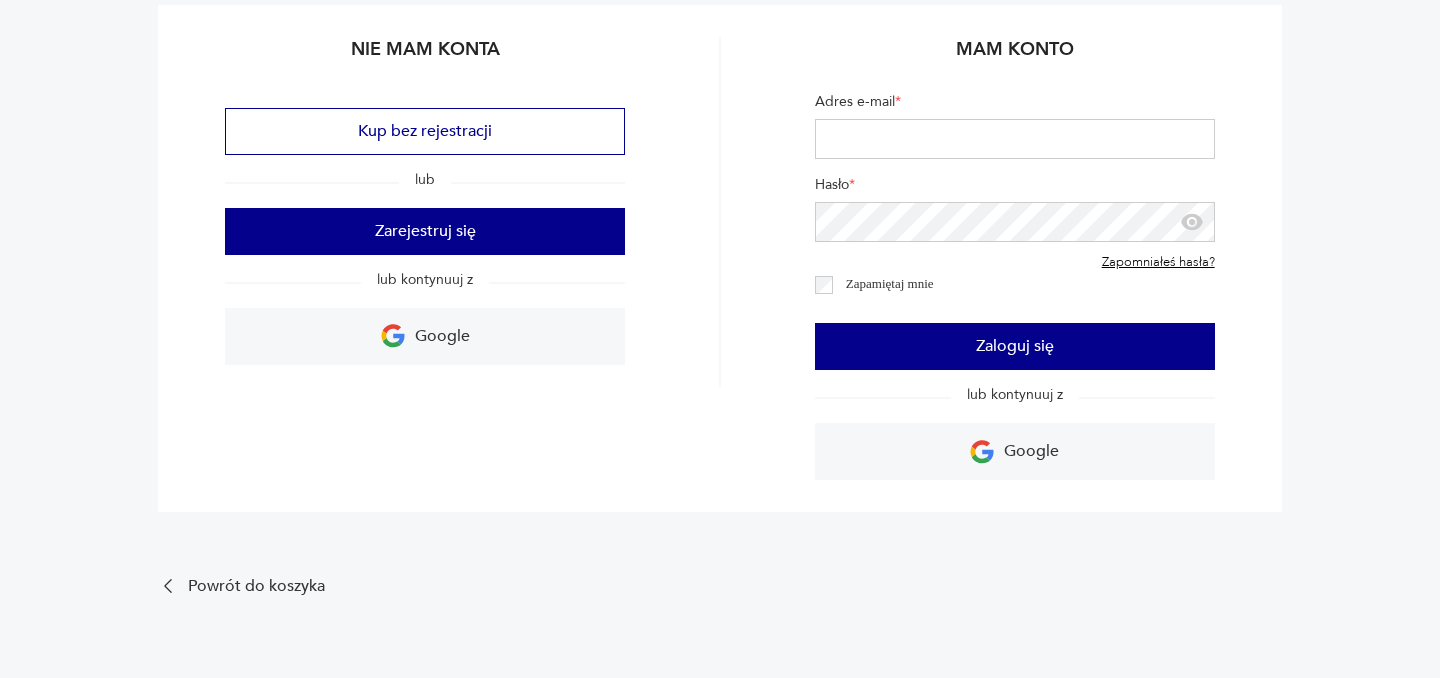 scroll, scrollTop: 240, scrollLeft: 0, axis: vertical 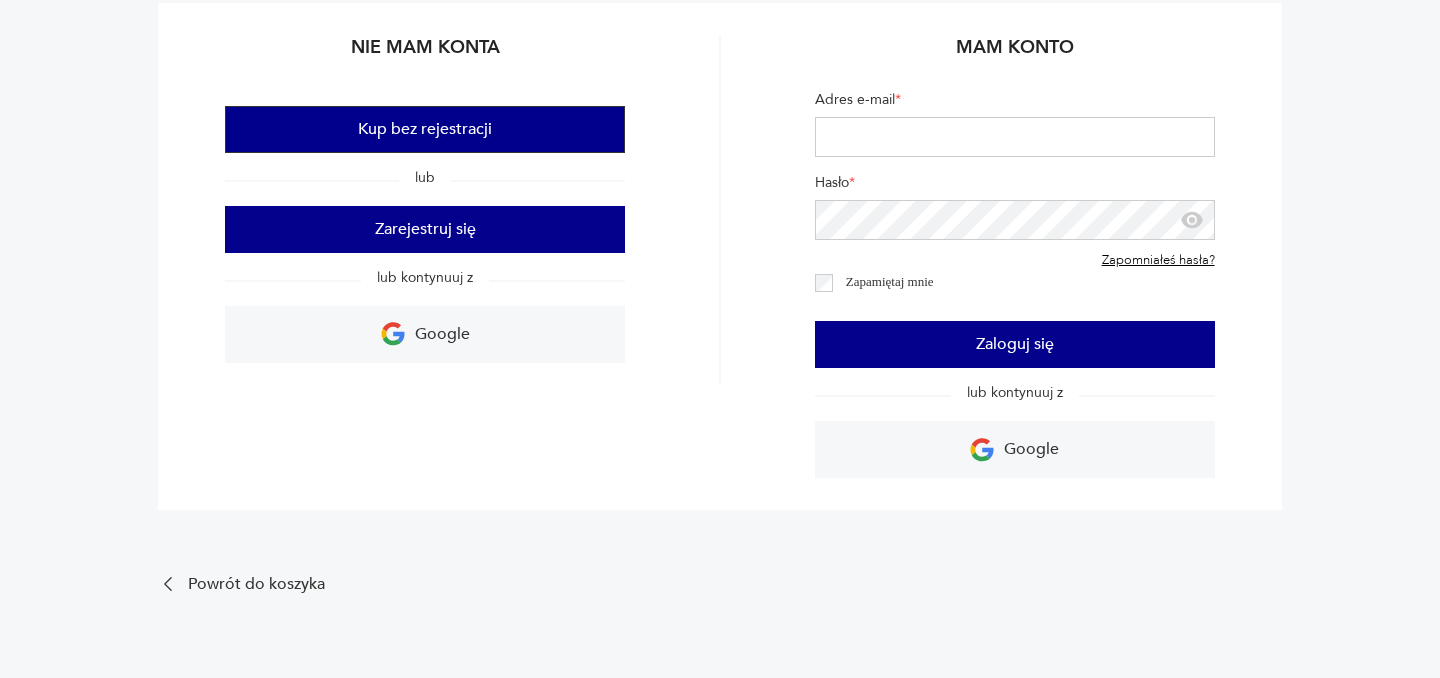 click on "Kup bez rejestracji" at bounding box center (425, 129) 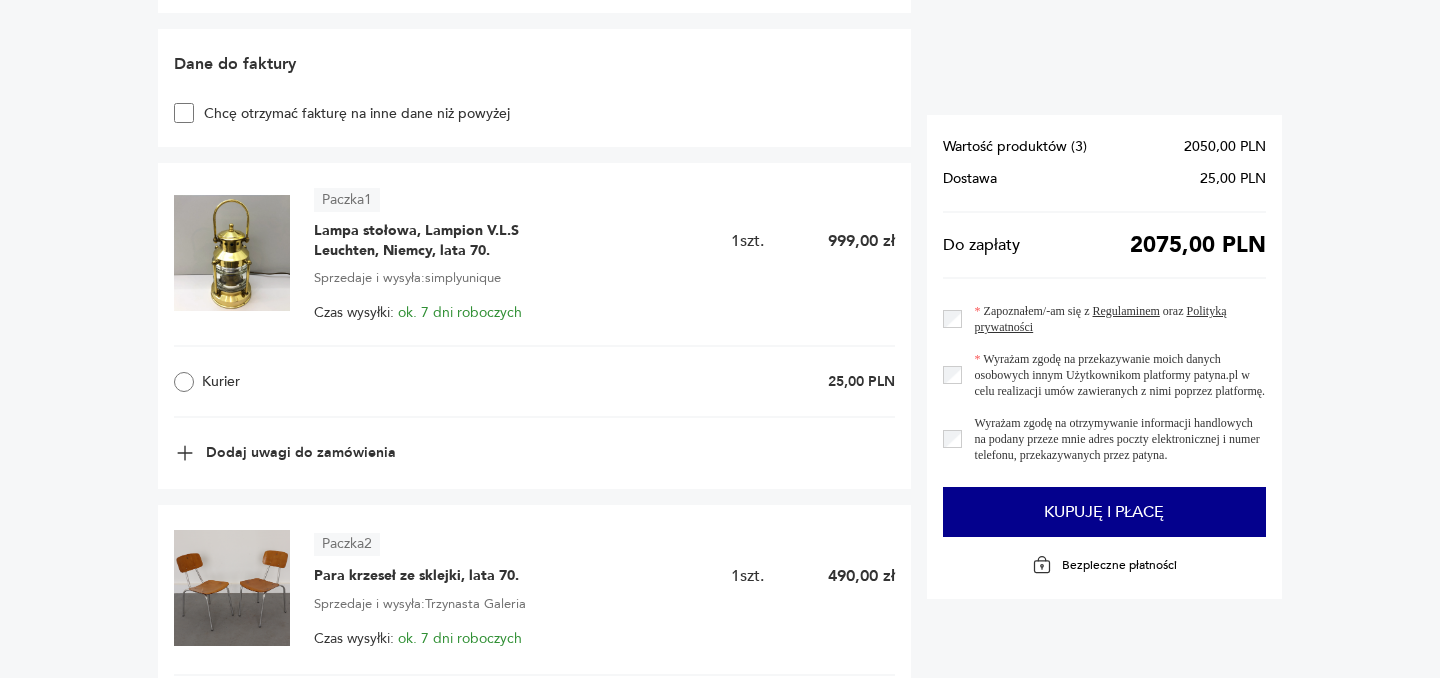 scroll, scrollTop: 847, scrollLeft: 0, axis: vertical 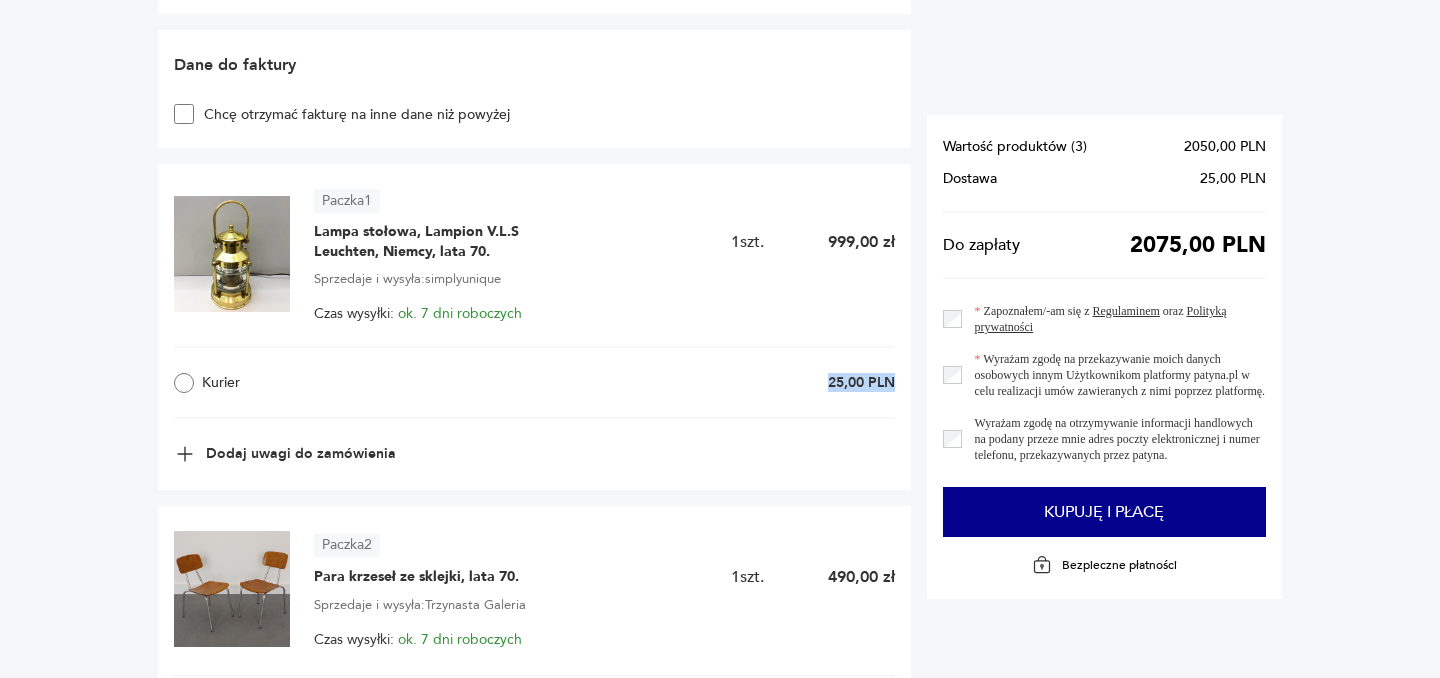 drag, startPoint x: 815, startPoint y: 378, endPoint x: 901, endPoint y: 392, distance: 87.13208 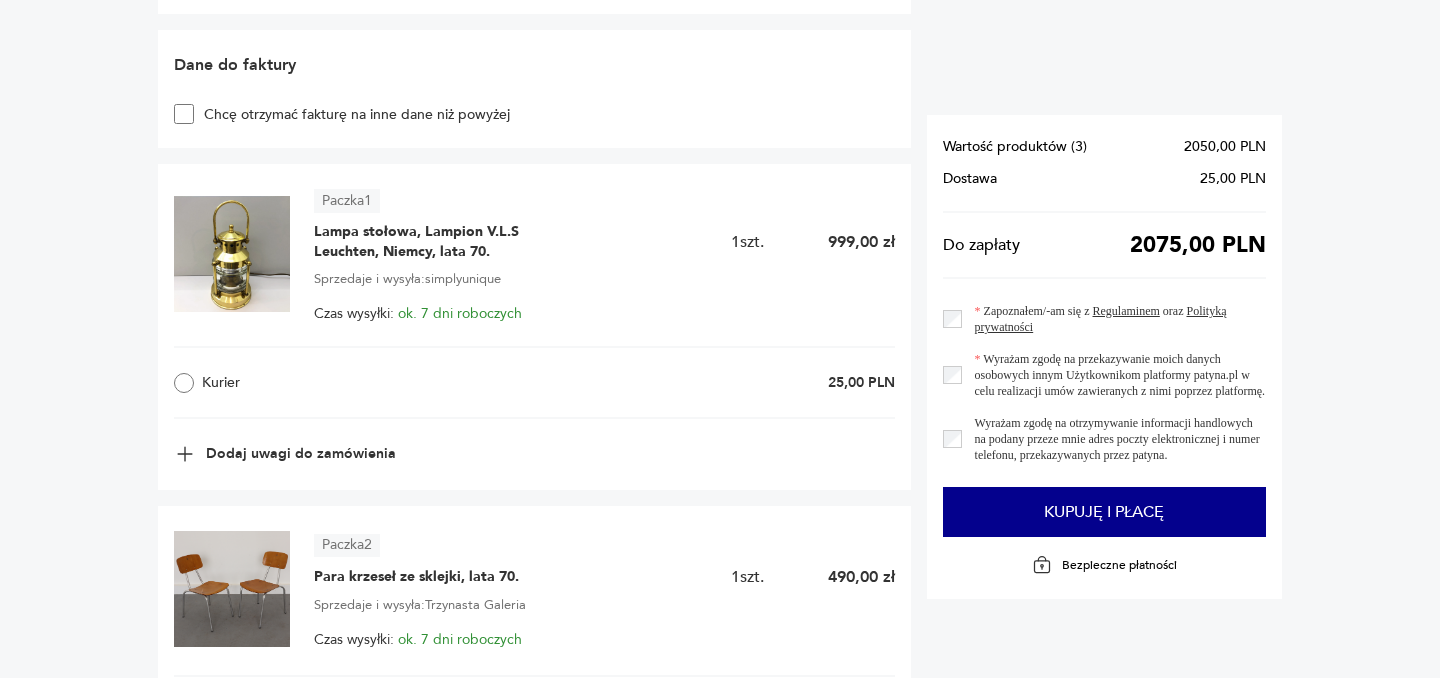 click on "[INVOICE_DATA] [INVOICE_DATA] [INVOICE_DATA]" at bounding box center [534, 89] 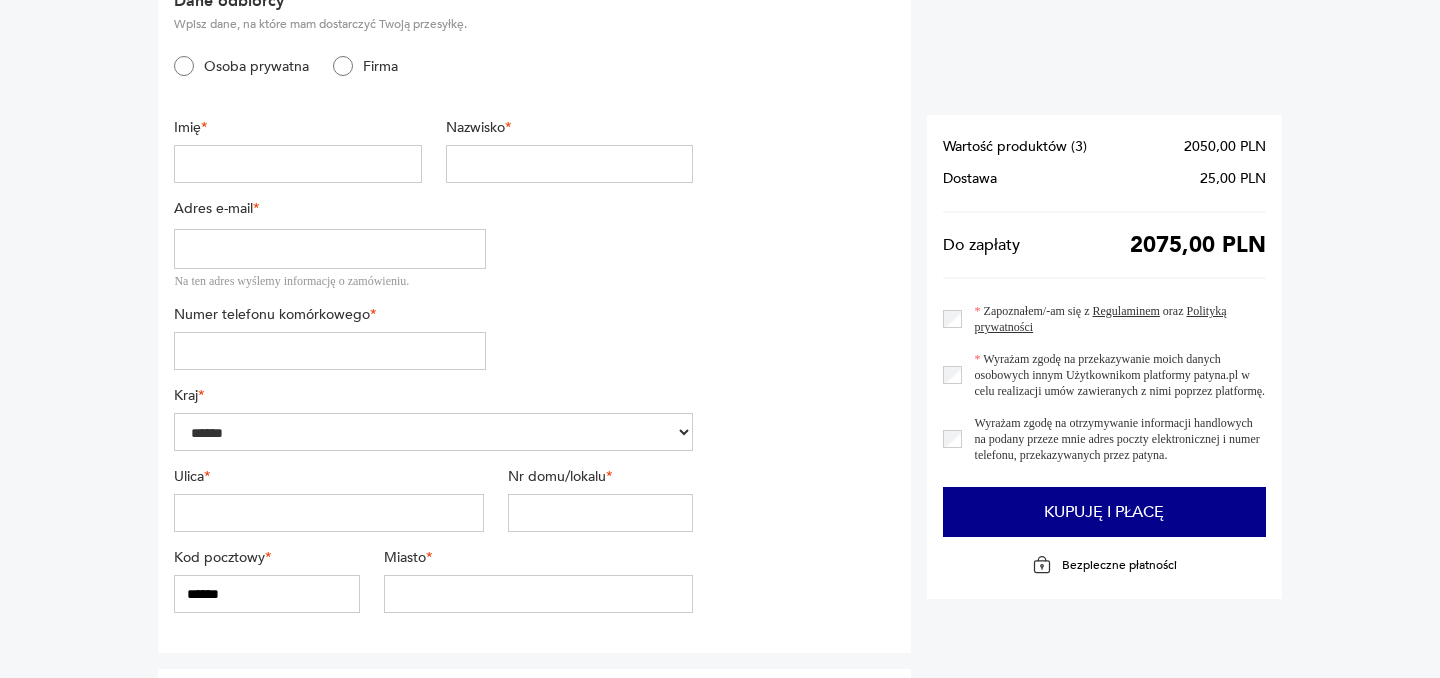 scroll, scrollTop: 0, scrollLeft: 0, axis: both 